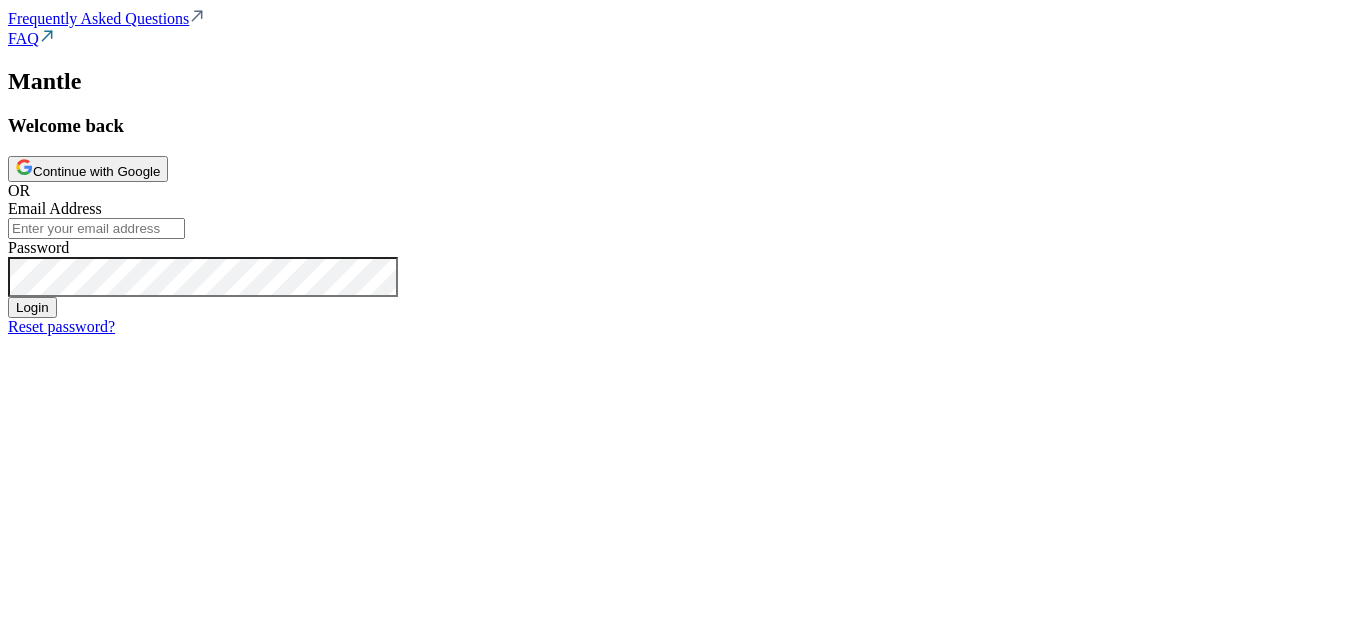 scroll, scrollTop: 0, scrollLeft: 0, axis: both 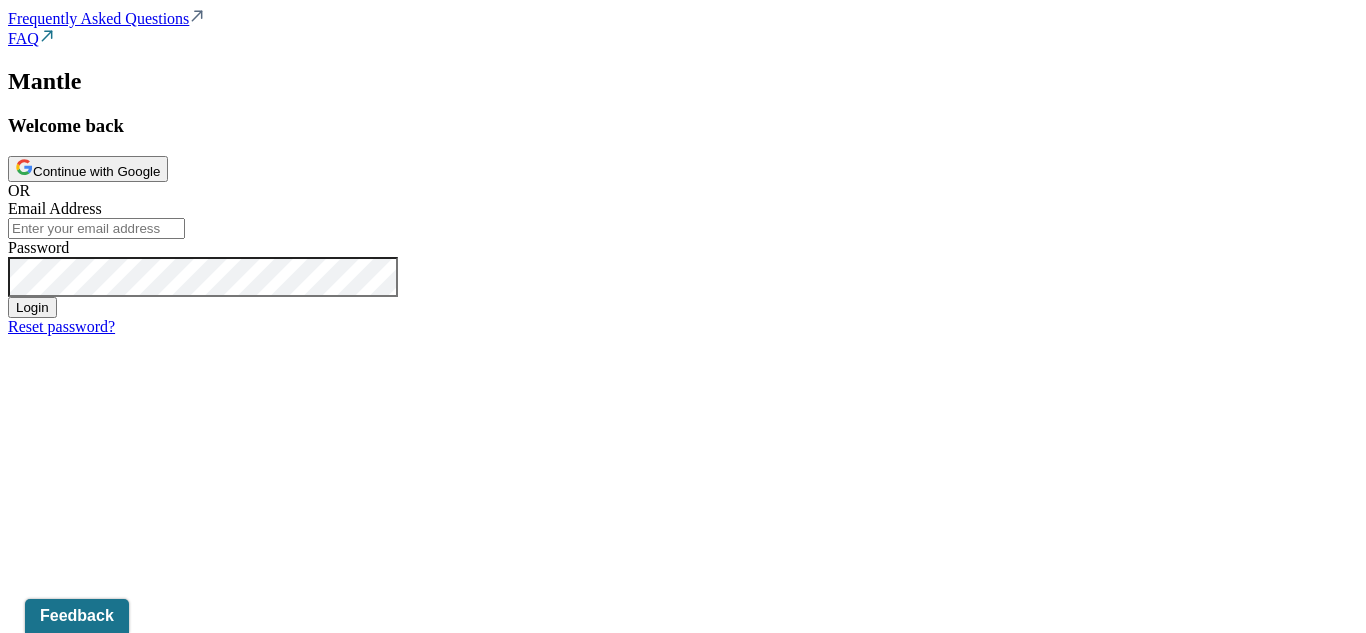 click on "Continue with Google" at bounding box center (88, 169) 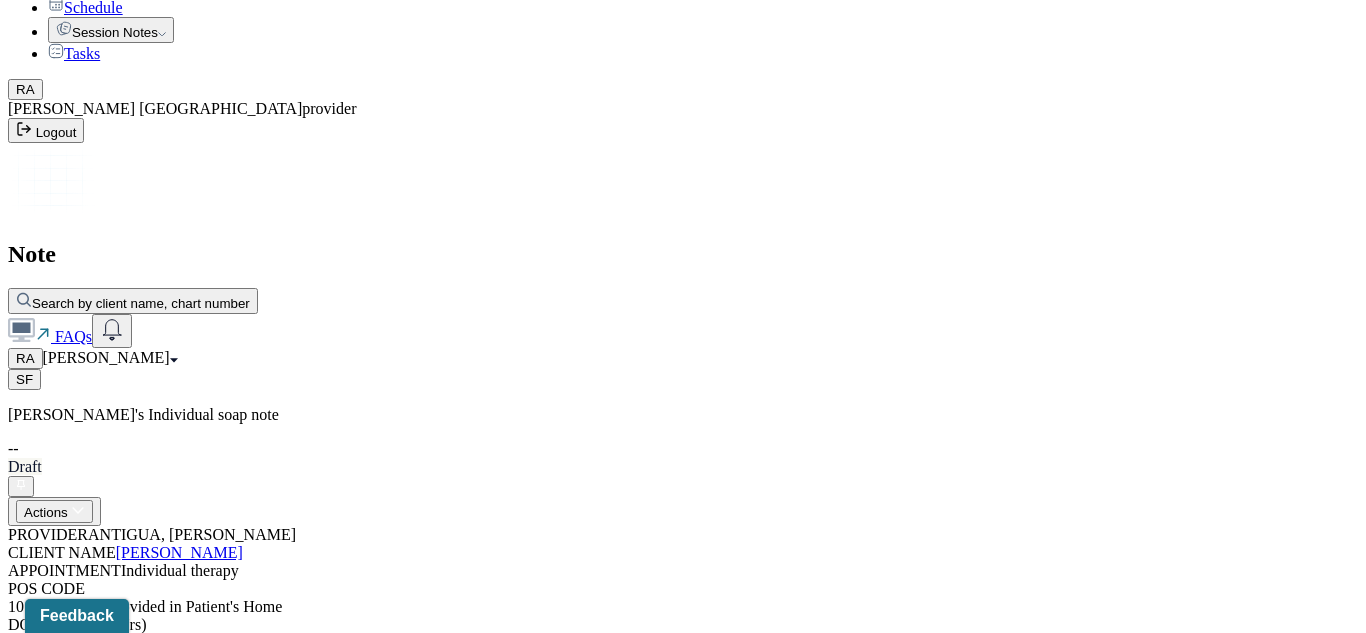scroll, scrollTop: 145, scrollLeft: 0, axis: vertical 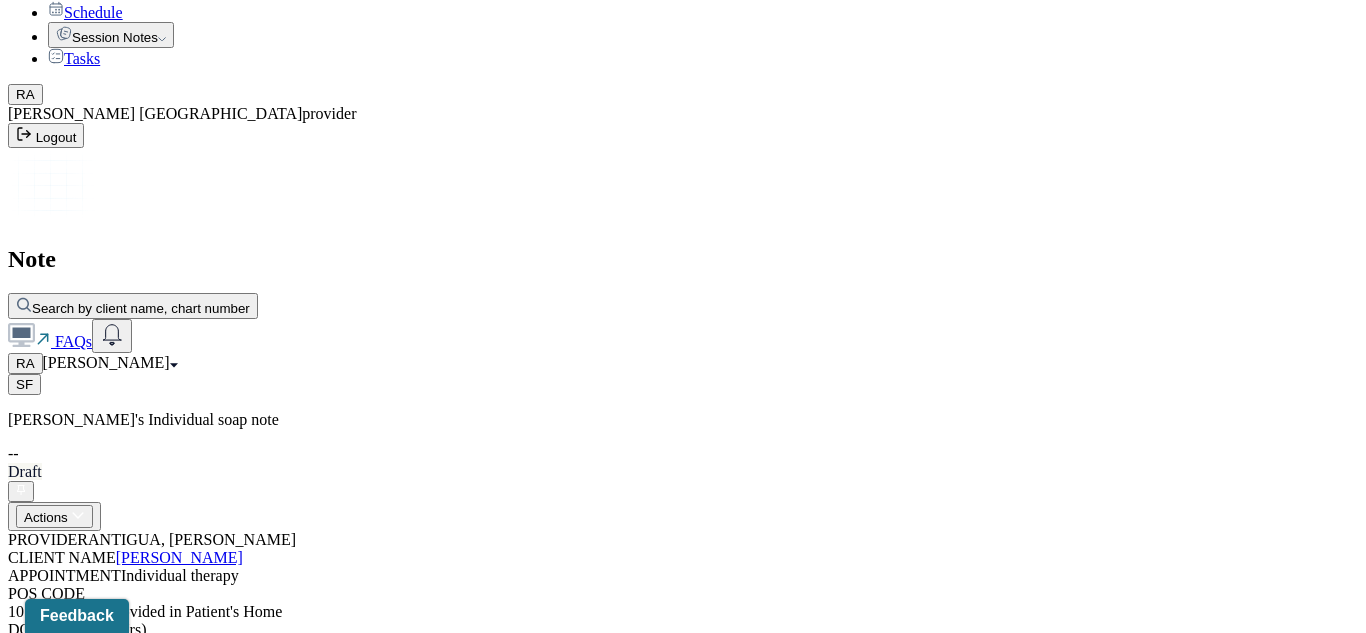 click on "Clients" at bounding box center [78, -9] 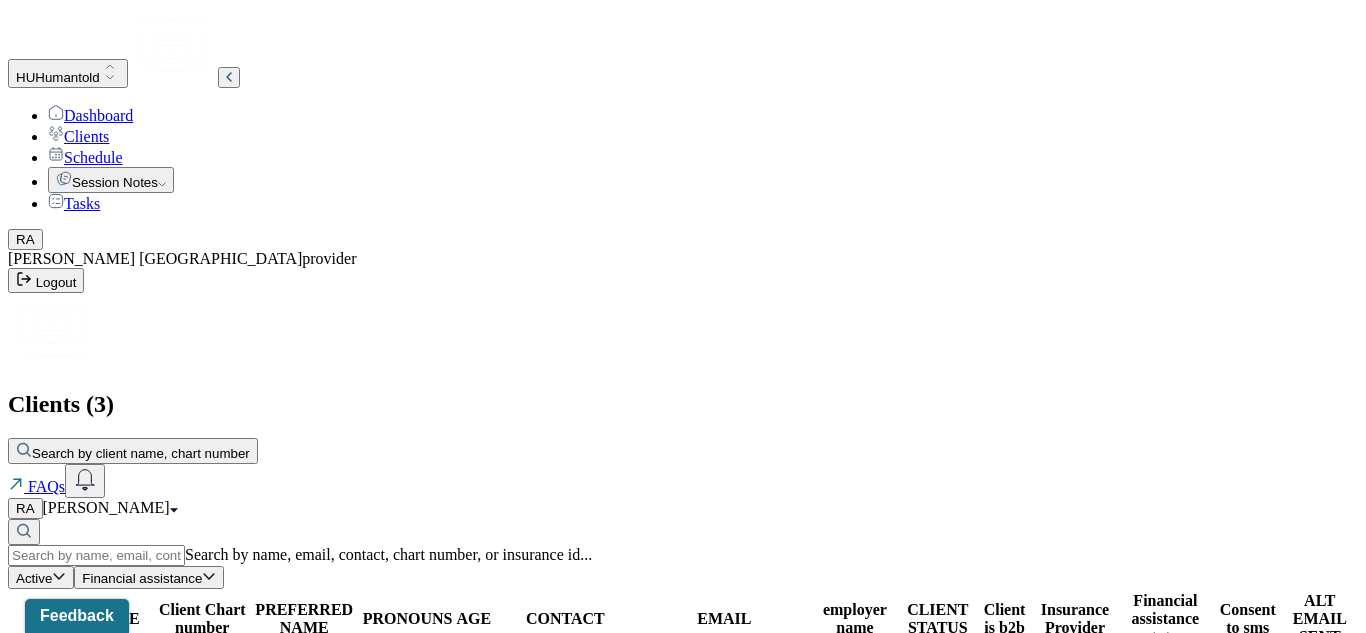 click on "--" at bounding box center (304, 677) 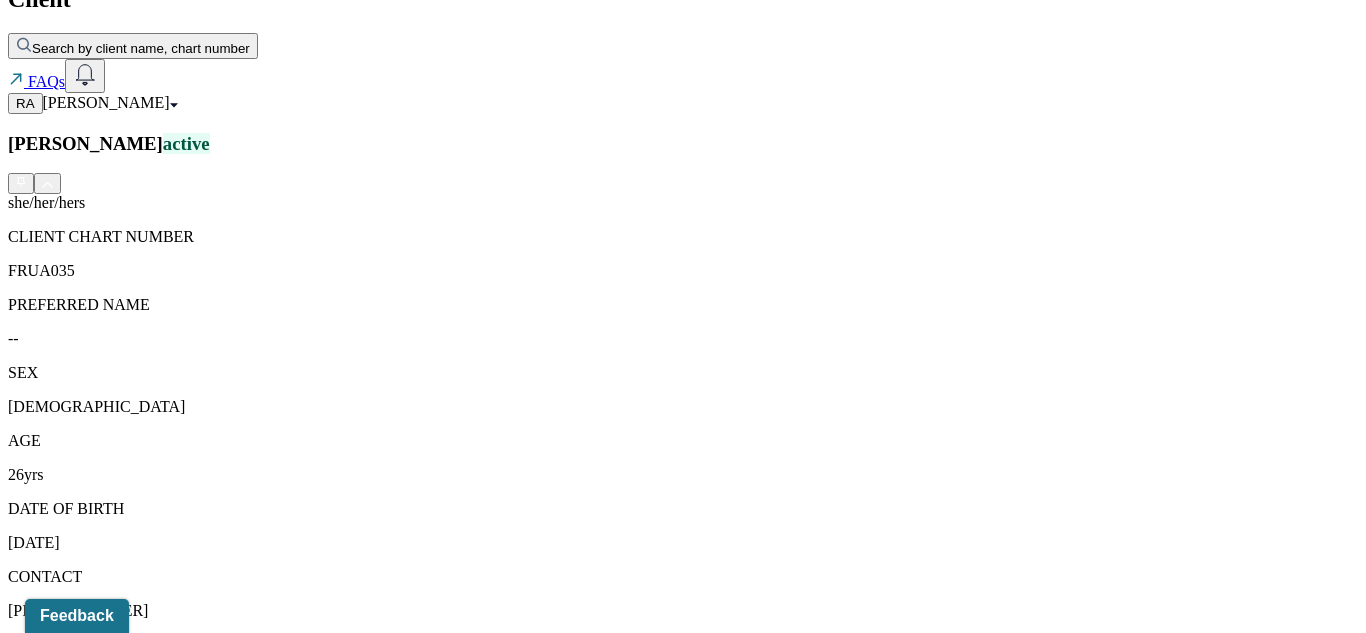 scroll, scrollTop: 412, scrollLeft: 0, axis: vertical 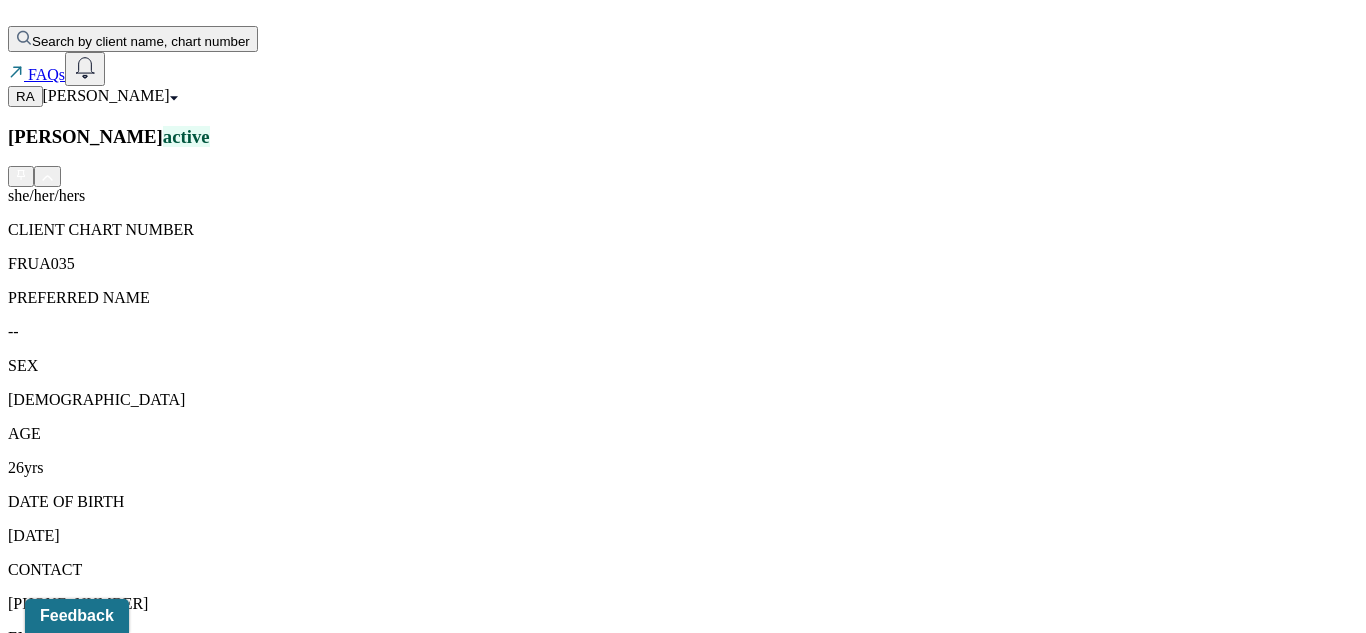 click on "Session Notes" at bounding box center [209, 1625] 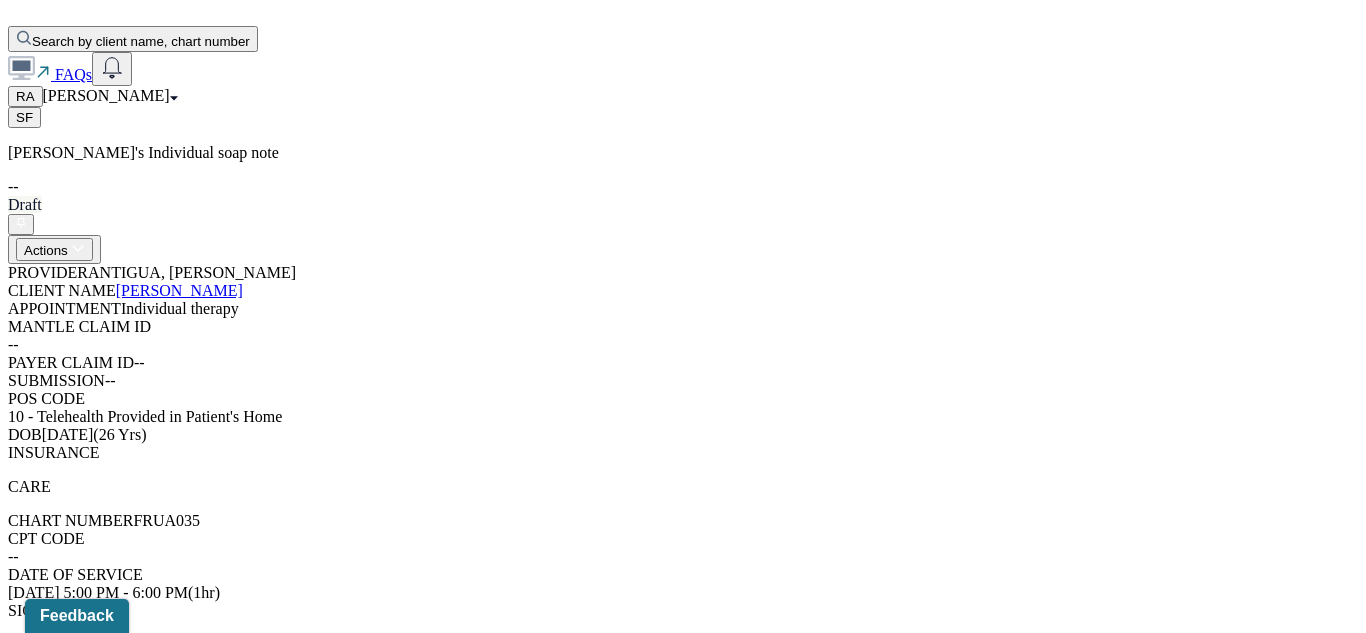 click on "Client Teletherapy Location" at bounding box center [683, 1125] 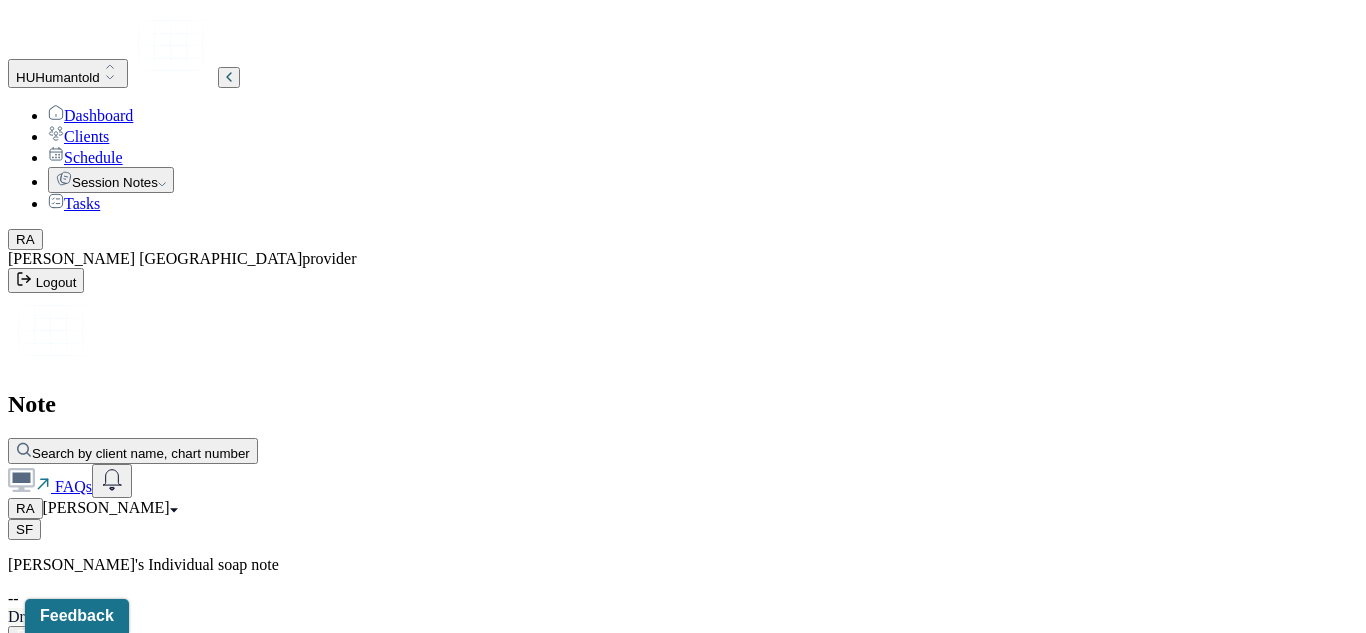 scroll, scrollTop: 190, scrollLeft: 0, axis: vertical 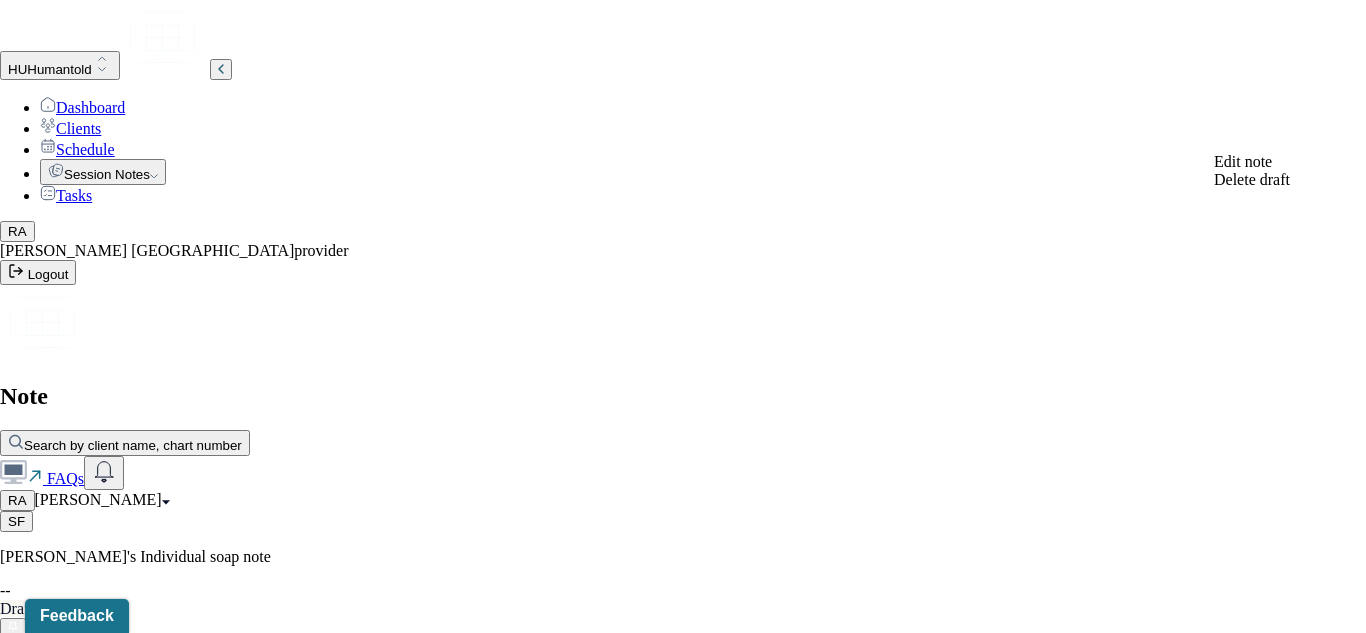 click on "Edit note" at bounding box center [1243, 161] 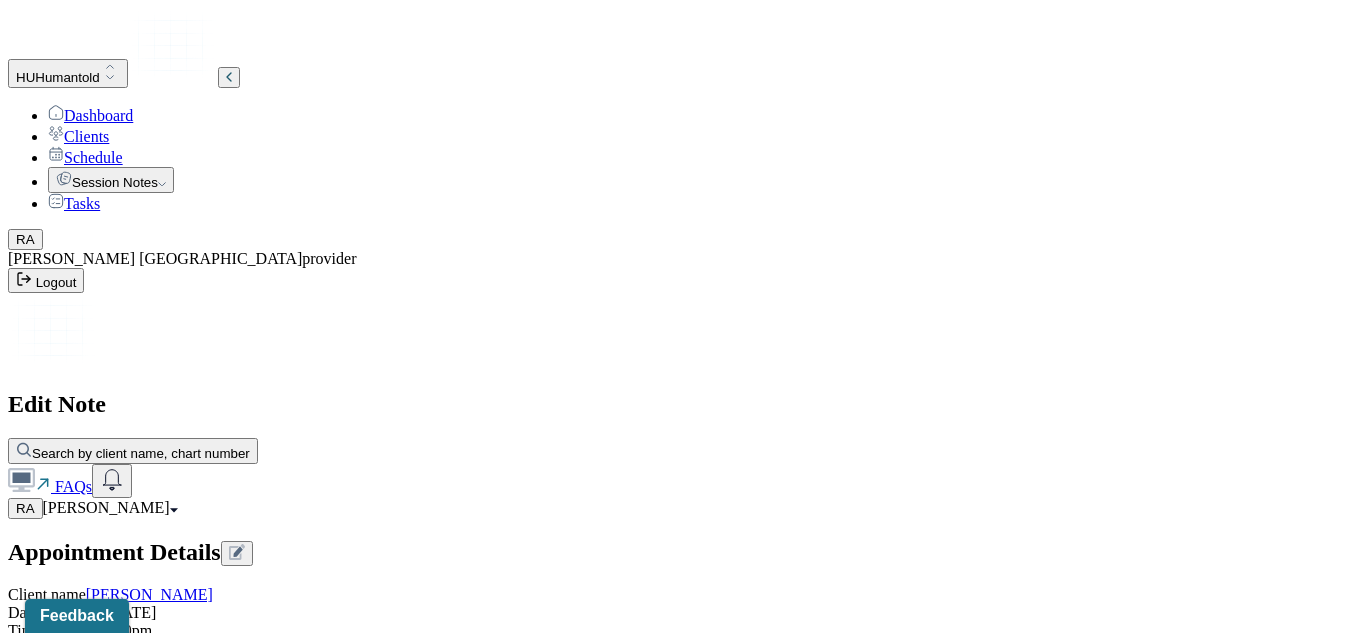 scroll, scrollTop: 251, scrollLeft: 0, axis: vertical 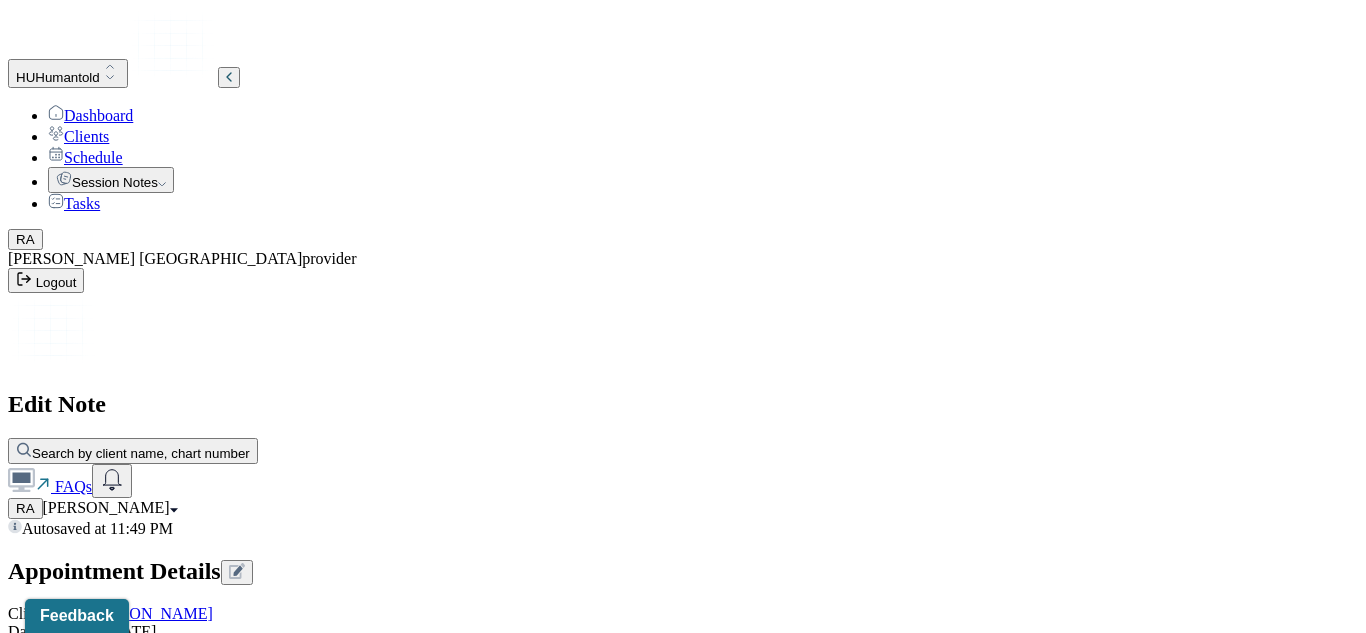 type on "The client reported that her automatic thoughts lead her to think “if people like me, they’re going to want me around”. The client expressed work is going great and she received positive feedback from her boss." 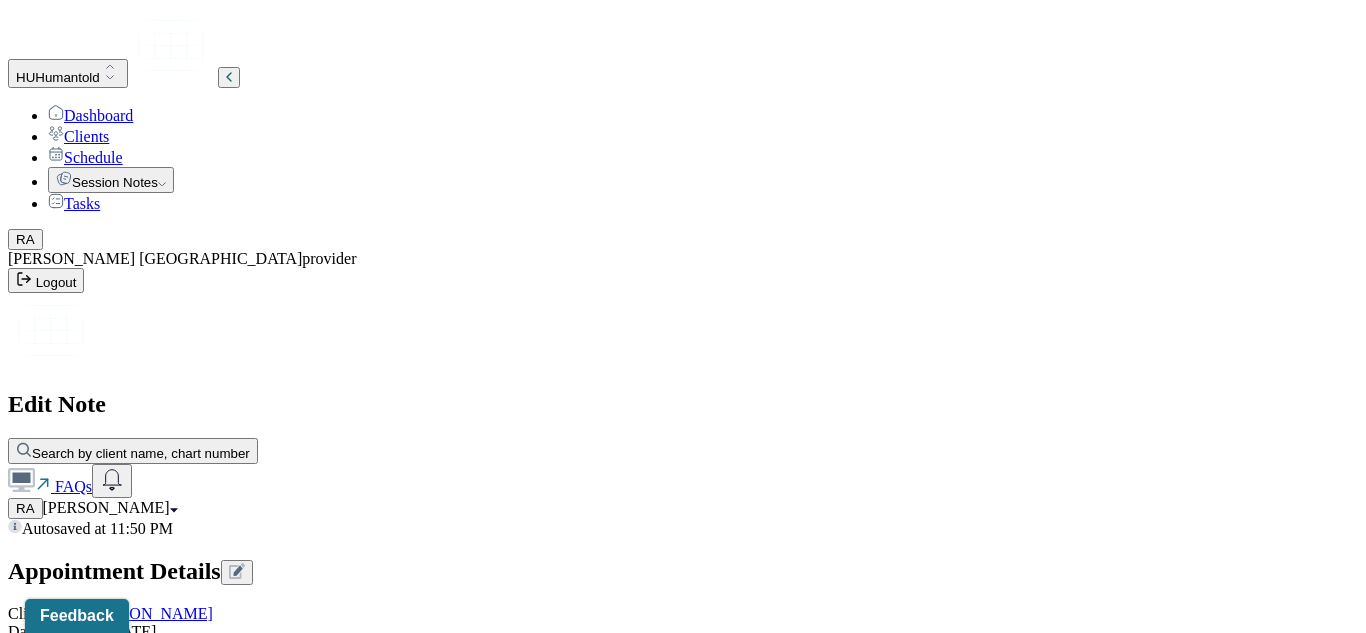 scroll, scrollTop: 2939, scrollLeft: 0, axis: vertical 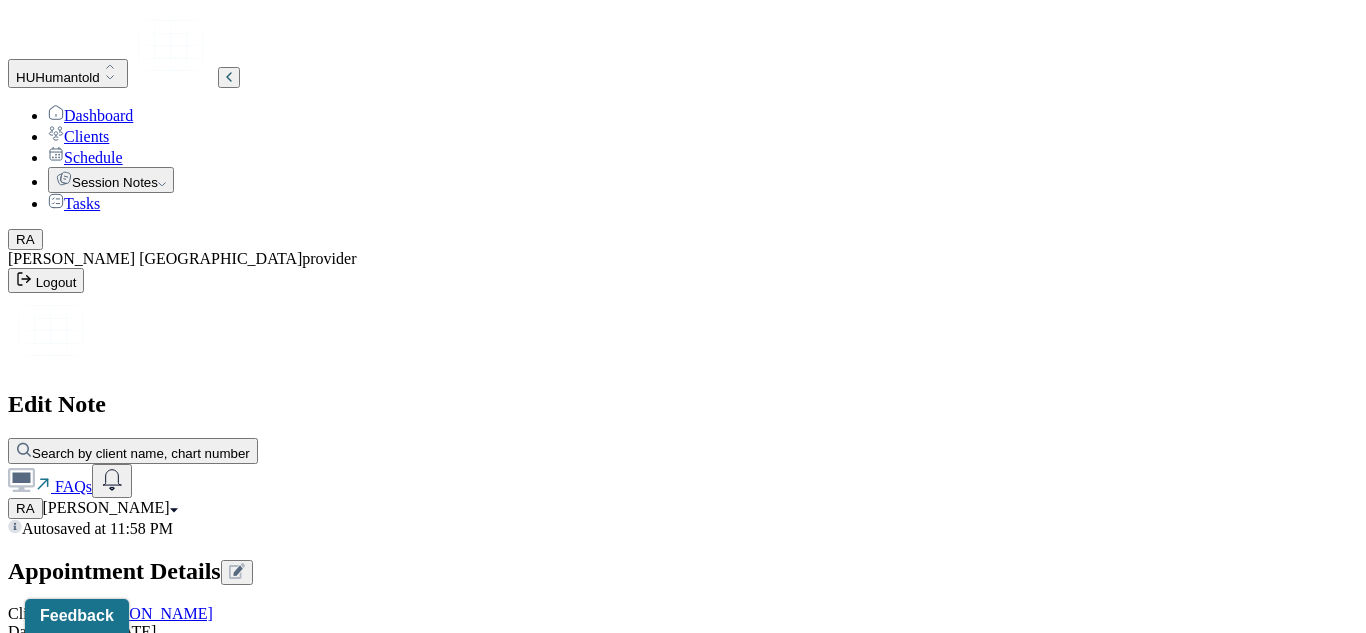 click on "Client was engaged and actively participating in session. Client discussed her patterns of thinking. ." at bounding box center (88, 3573) 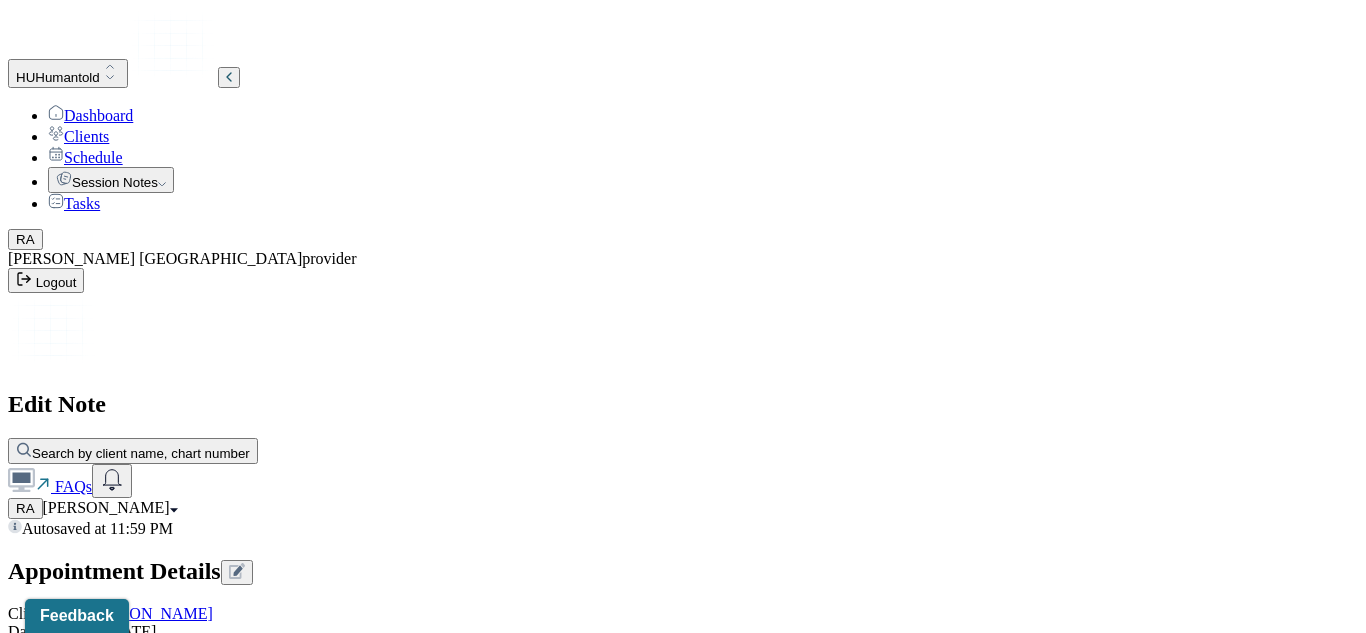 scroll, scrollTop: 3375, scrollLeft: 0, axis: vertical 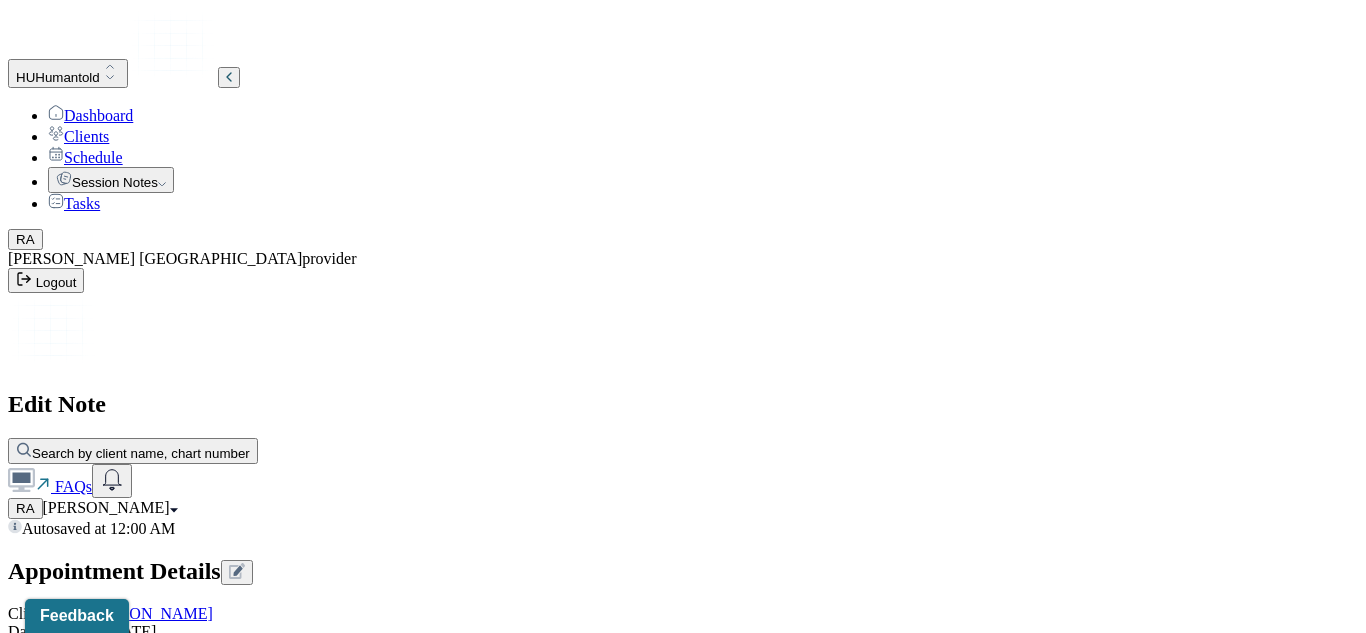 type on "R.A." 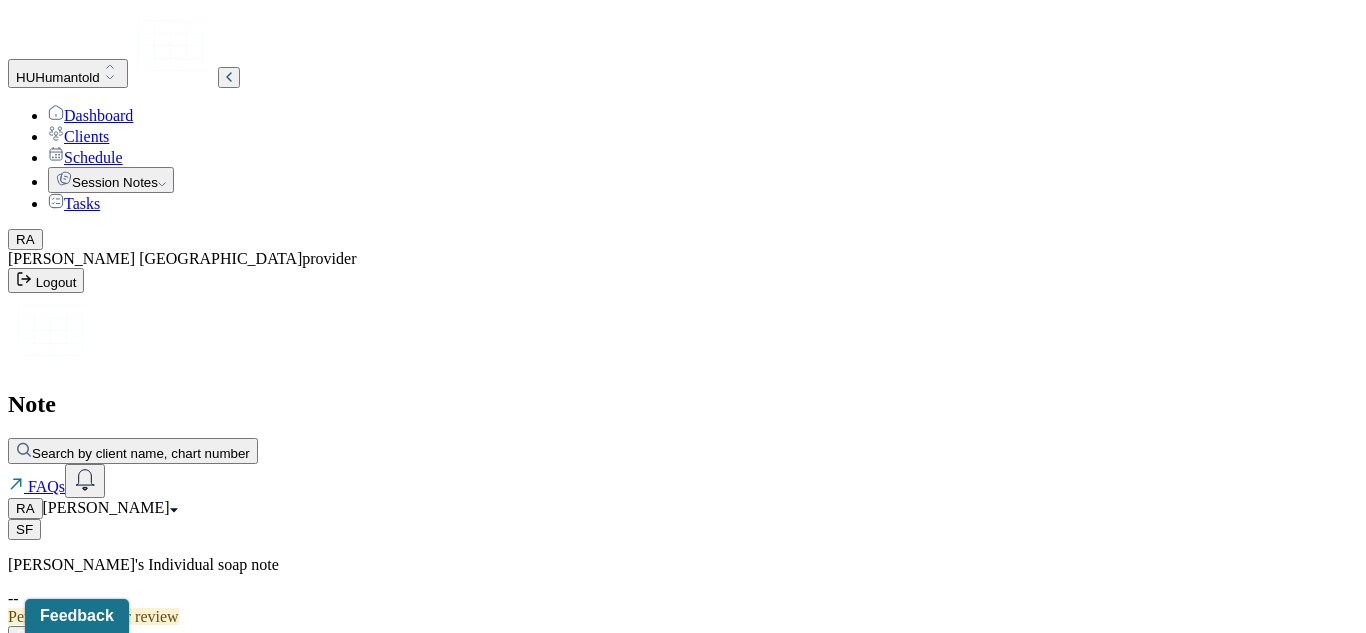 click on "SF [PERSON_NAME]'s   Individual soap note -- Pending supervisor review       Actions   PROVIDER ANTIGUA, [PERSON_NAME] CLIENT NAME [PERSON_NAME] APPOINTMENT Individual therapy POS CODE 10 - Telehealth Provided in Patient's Home DOB [DEMOGRAPHIC_DATA]  (26 Yrs) INSURANCE CARE CHART NUMBER FRUA035 CPT CODE -- DATE OF SERVICE [DATE]   5:00 PM   -   6:00 PM ( 1hr )     SIGNATURE R.A.  ([DATE] 12:00 AM) MODIFIER 95 Telemedicine DIAGNOSIS Primary:   F41.1 [MEDICAL_DATA] ,  Secondary:   -- Tertiary:   --" at bounding box center [683, 829] 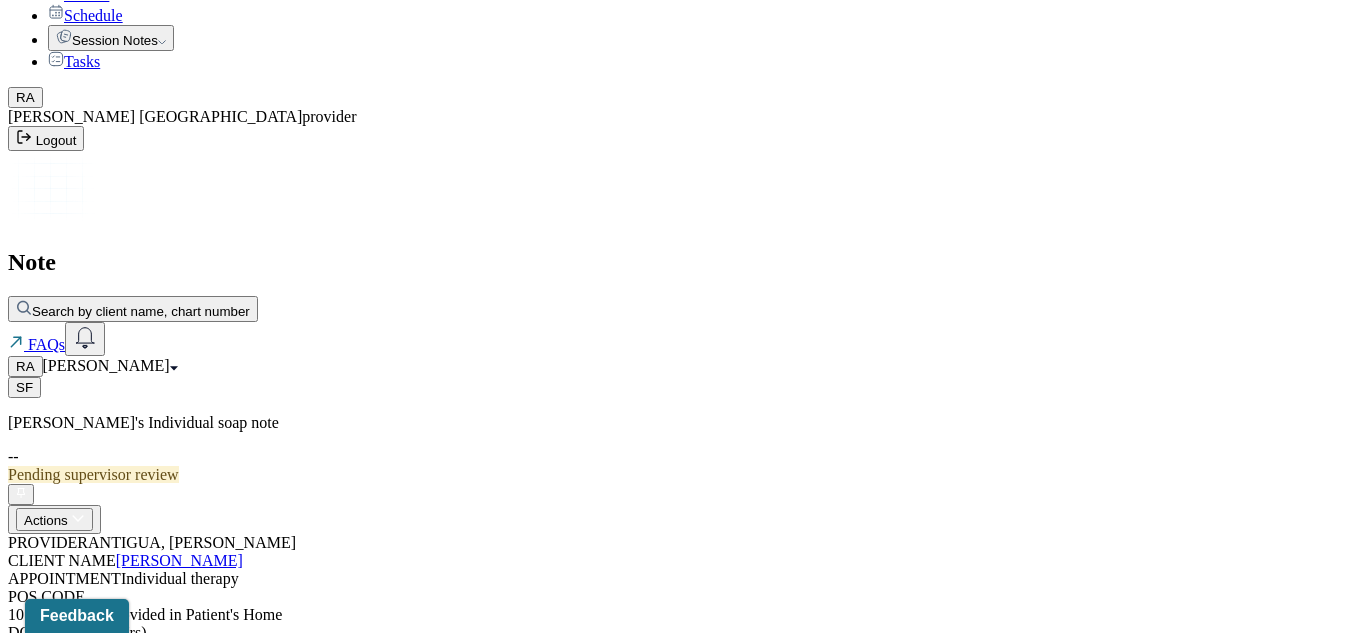 scroll, scrollTop: 0, scrollLeft: 0, axis: both 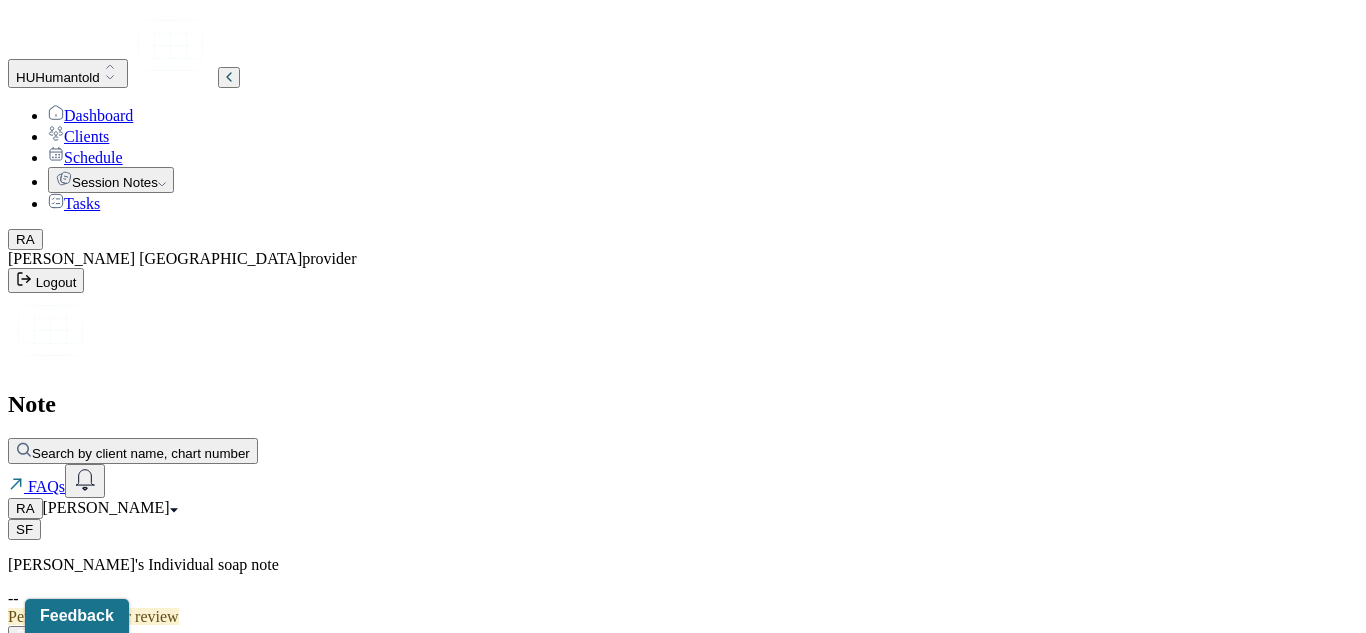 click on "Clients" at bounding box center [78, 136] 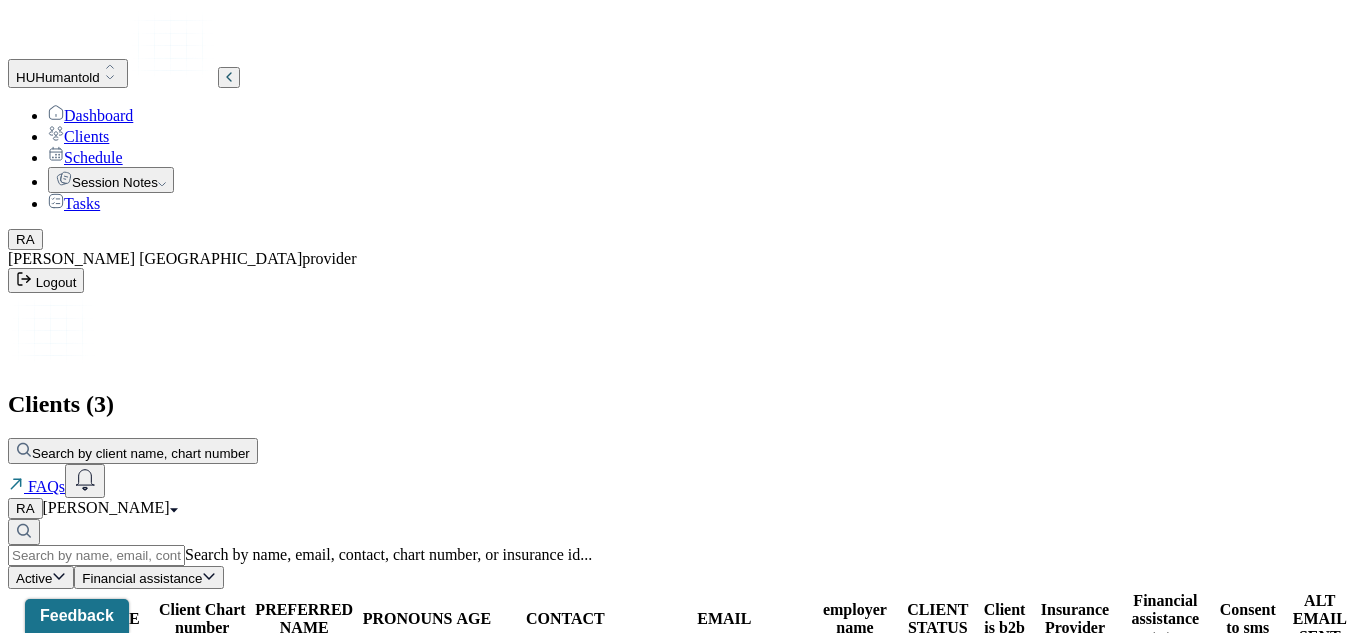 click on "HALL, BAYLEE" at bounding box center (83, 735) 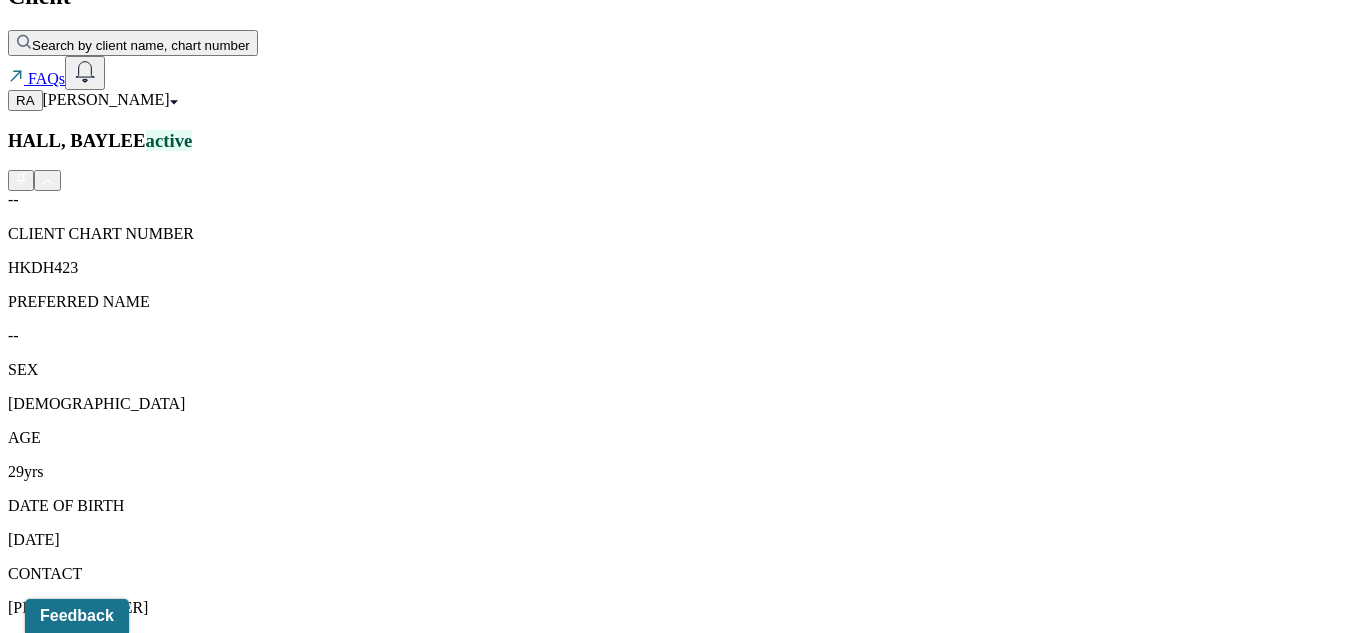 scroll, scrollTop: 380, scrollLeft: 0, axis: vertical 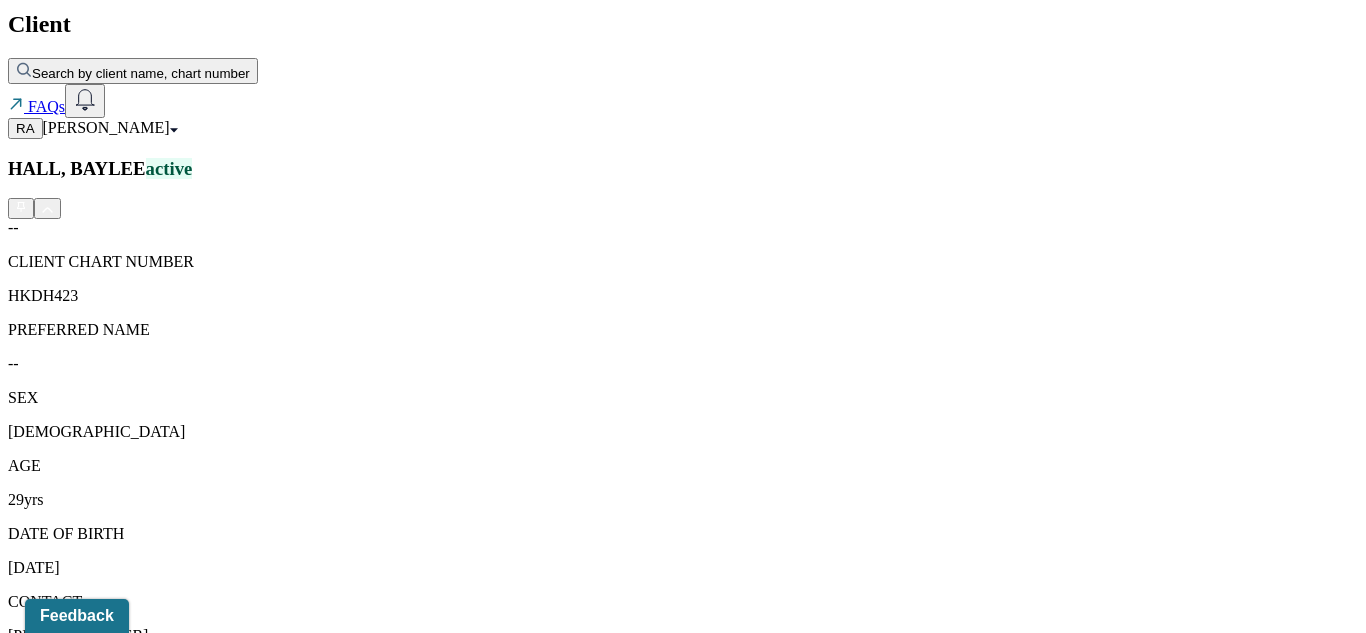 click on "Session Notes" at bounding box center [209, 1657] 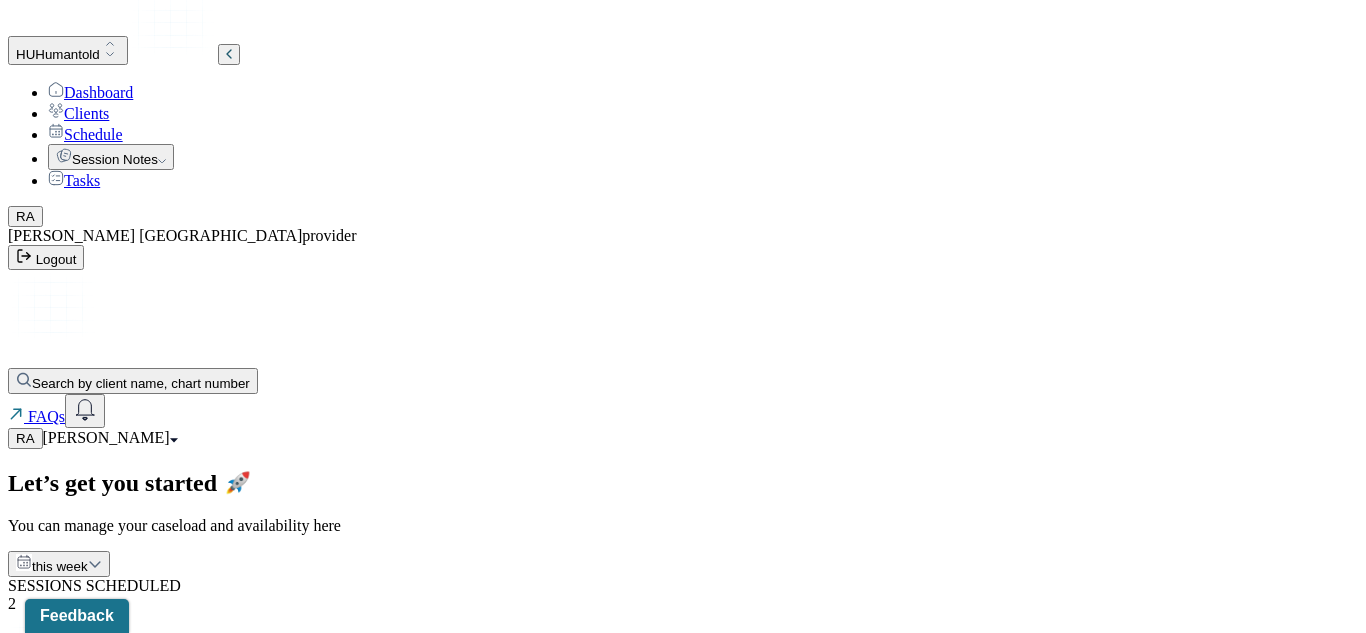 scroll, scrollTop: 0, scrollLeft: 0, axis: both 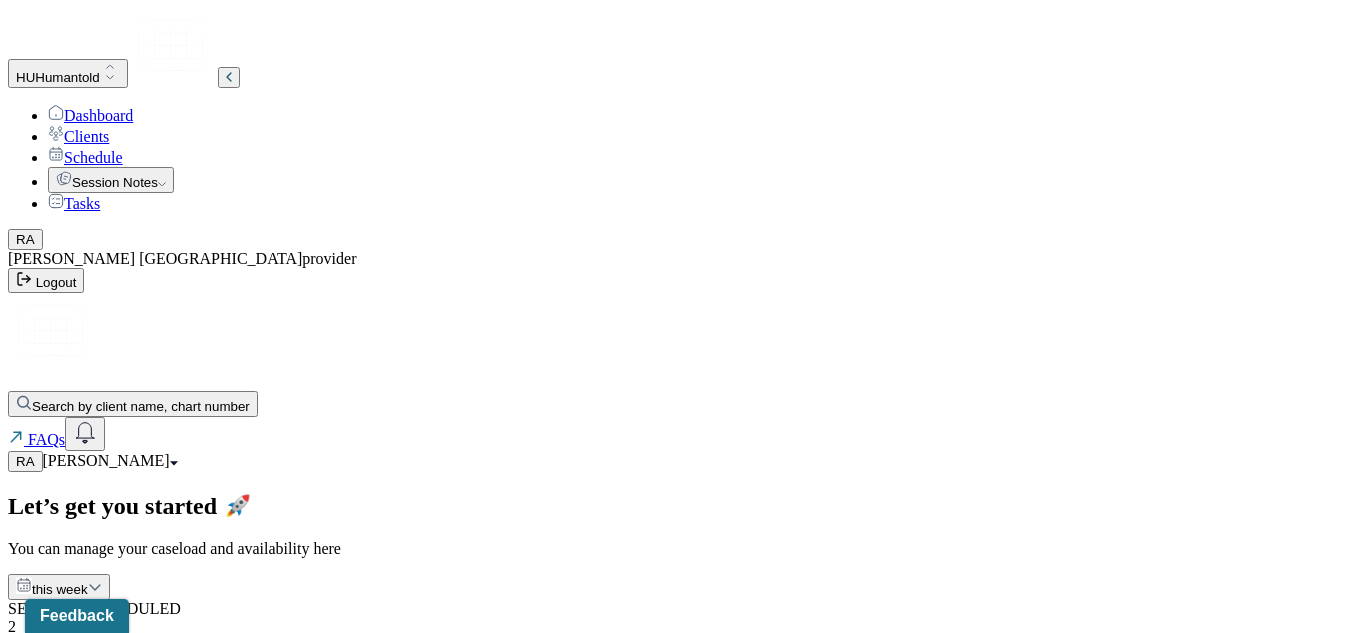 click on "[PERSON_NAME]" at bounding box center [106, 460] 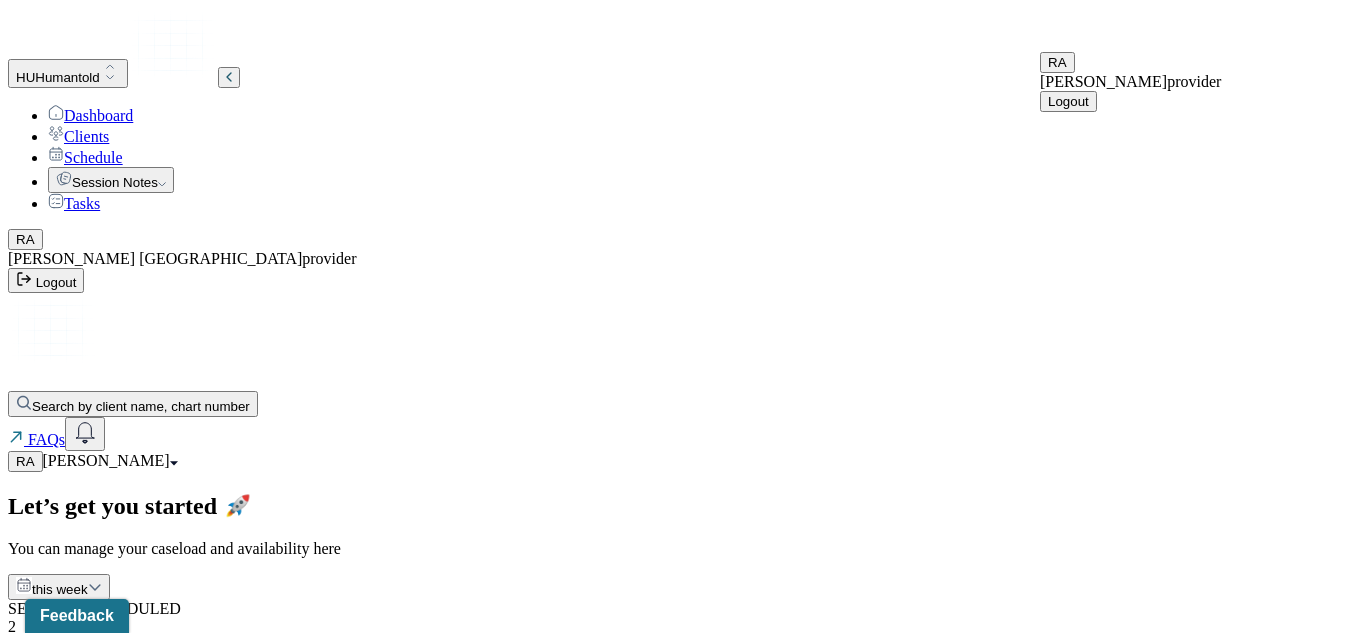 click on "Logout" at bounding box center [1068, 101] 